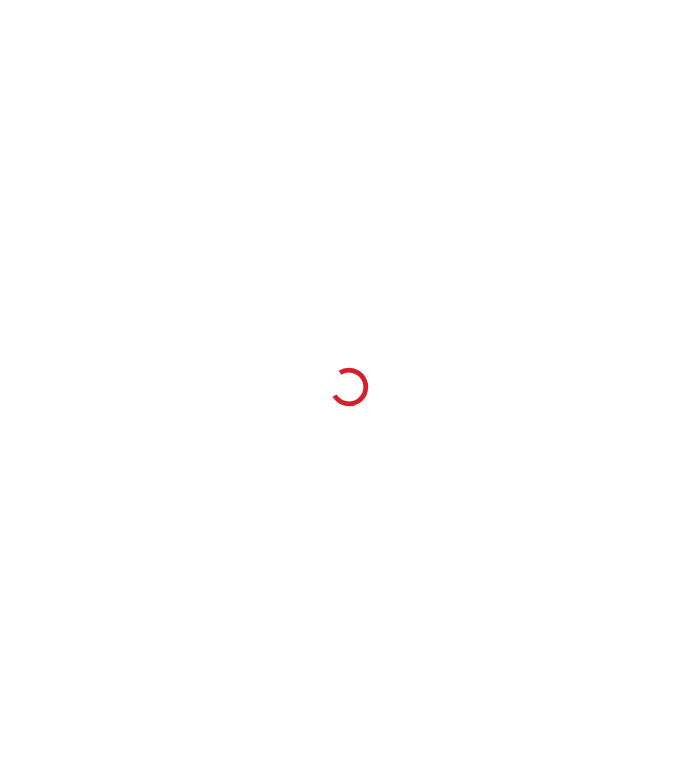 scroll, scrollTop: 0, scrollLeft: 0, axis: both 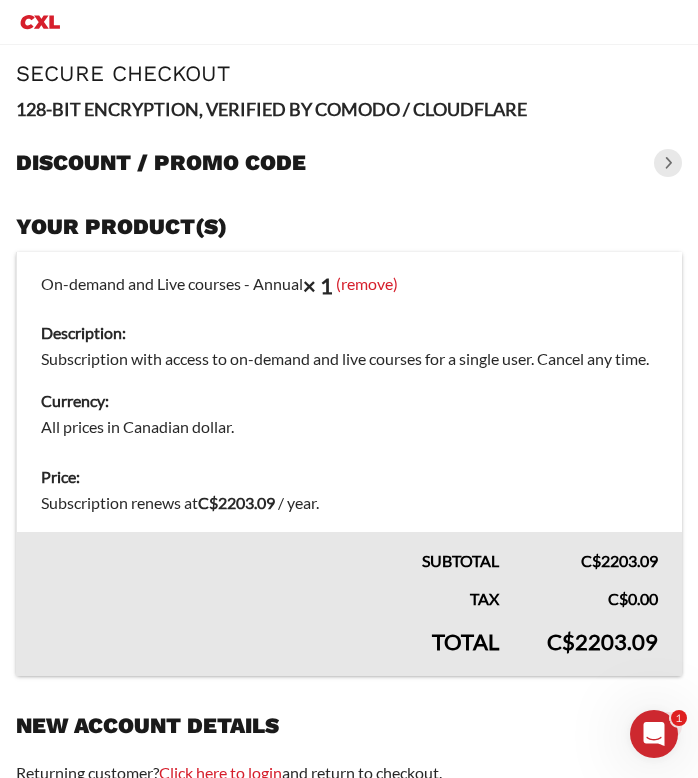 click at bounding box center (668, 163) 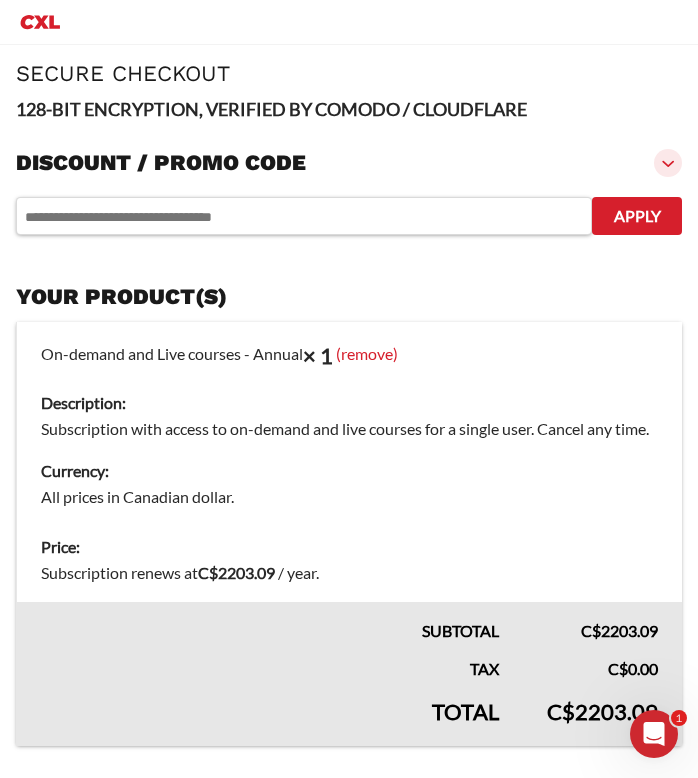 click at bounding box center (668, 163) 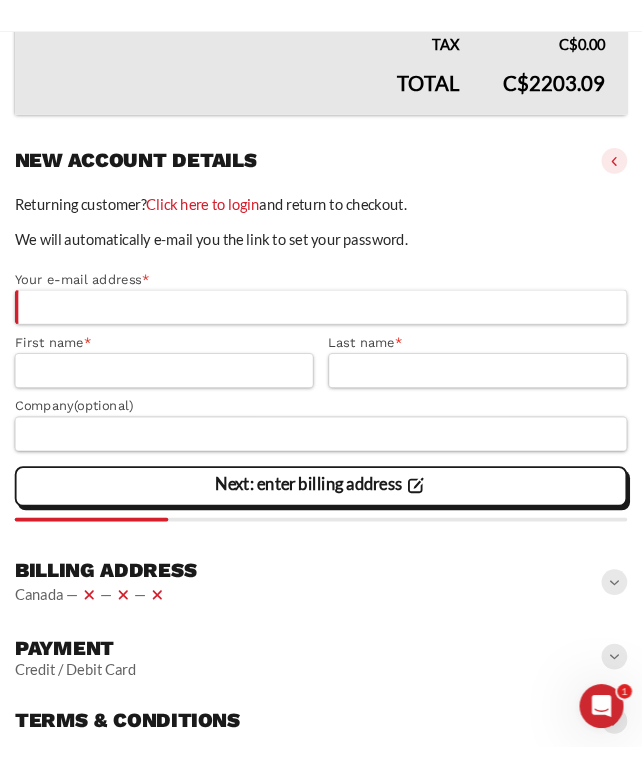 scroll, scrollTop: 627, scrollLeft: 0, axis: vertical 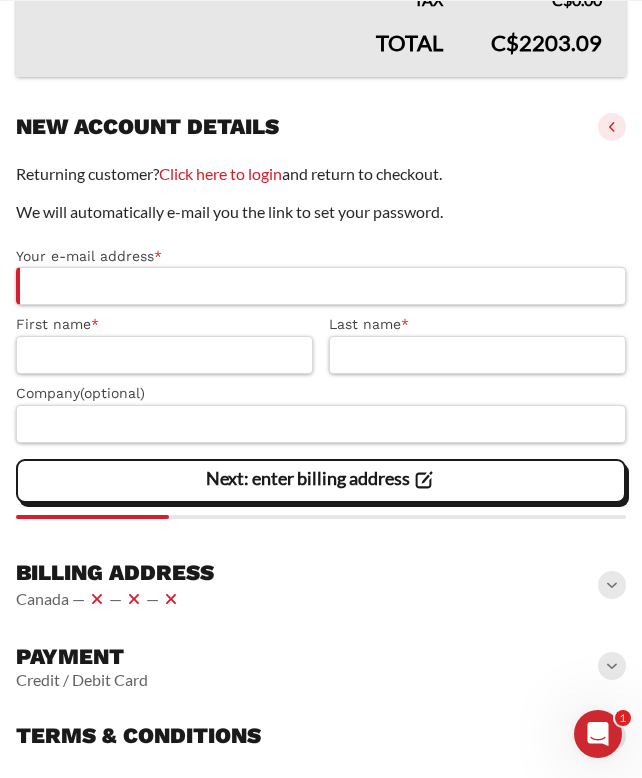 click on "We will automatically e-mail you the link to set your password." 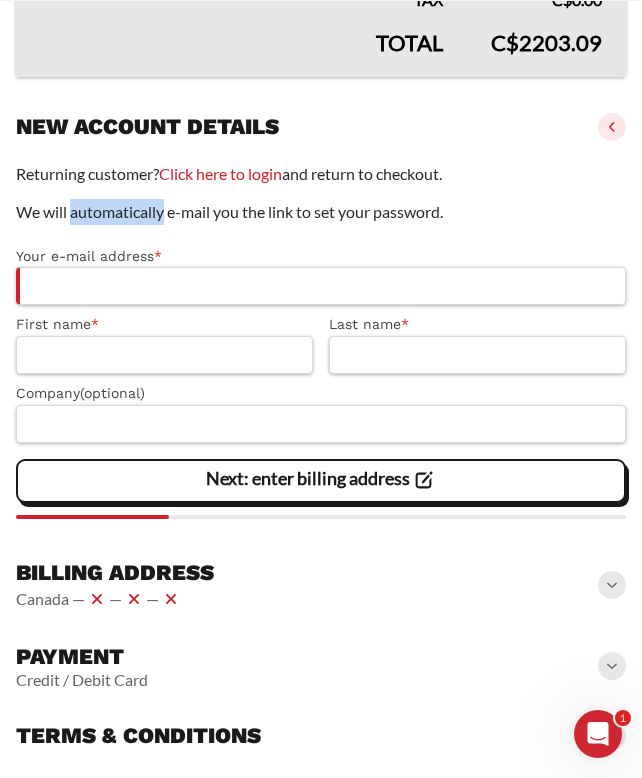 click on "We will automatically e-mail you the link to set your password." 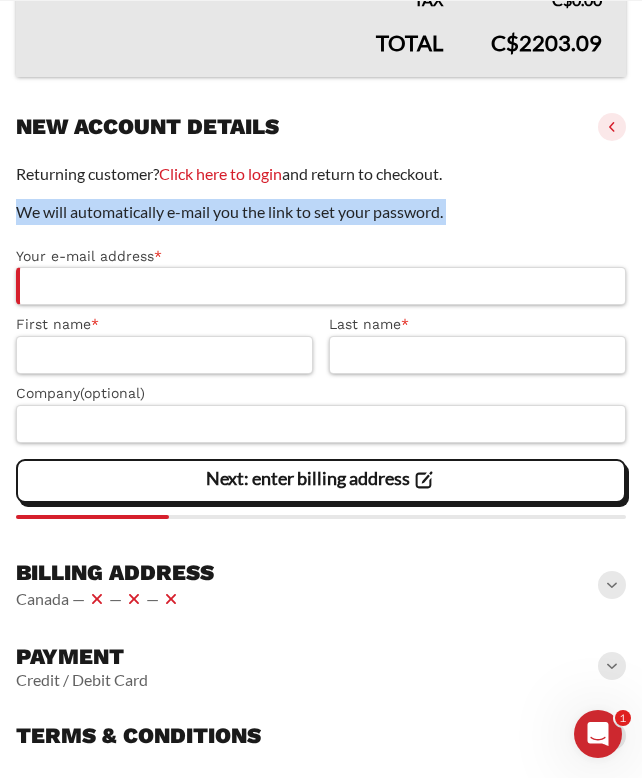 click on "Returning customer?  Click here to login  and return to checkout.
We will automatically e-mail you the link to set your password.
Your e-mail address  * 							 First name  * 							 Last name  * 							 Company  (optional)
Next: enter billing address" 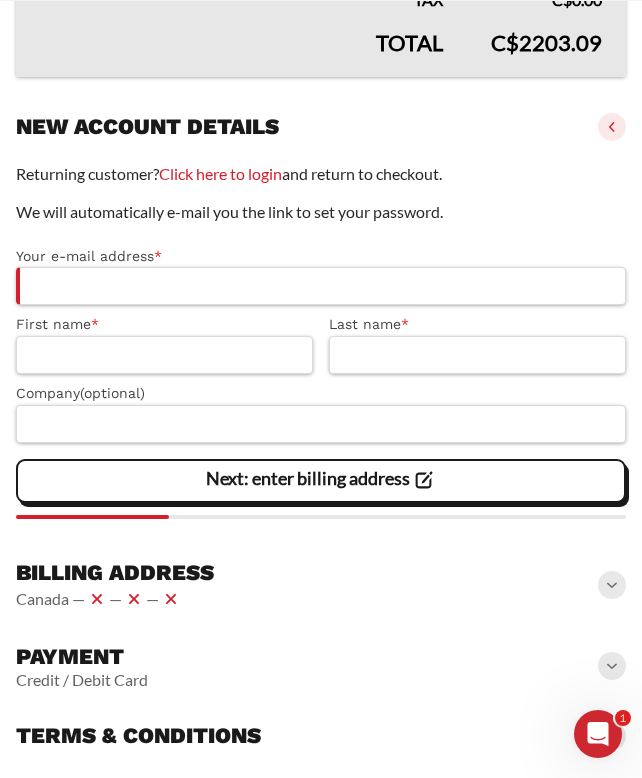 click on "Returning customer?  Click here to login  and return to checkout.
We will automatically e-mail you the link to set your password.
Your e-mail address  * 							 First name  * 							 Last name  * 							 Company  (optional)
Next: enter billing address" 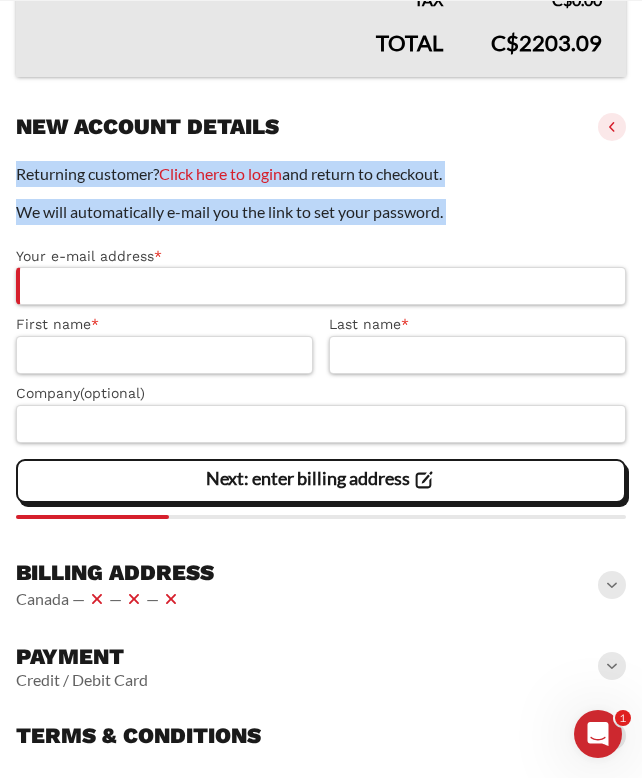 click on "Returning customer?  Click here to login  and return to checkout.
We will automatically e-mail you the link to set your password.
Your e-mail address  * 							 First name  * 							 Last name  * 							 Company  (optional)
Next: enter billing address" 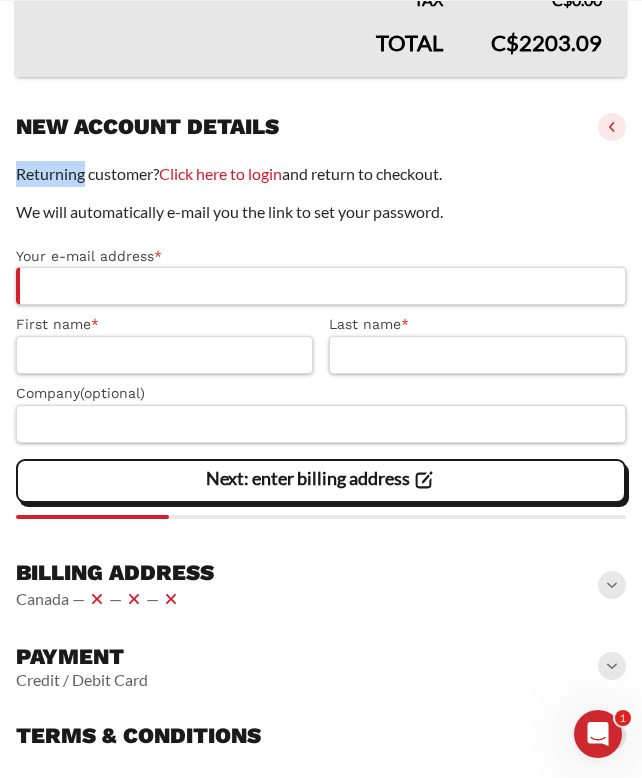 click on "Returning customer?  Click here to login  and return to checkout." 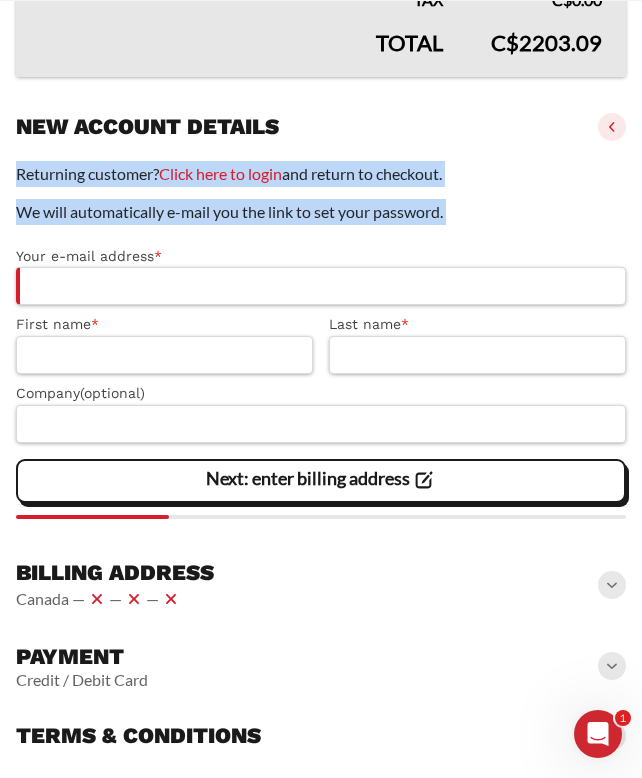 drag, startPoint x: 69, startPoint y: 179, endPoint x: 69, endPoint y: 202, distance: 23 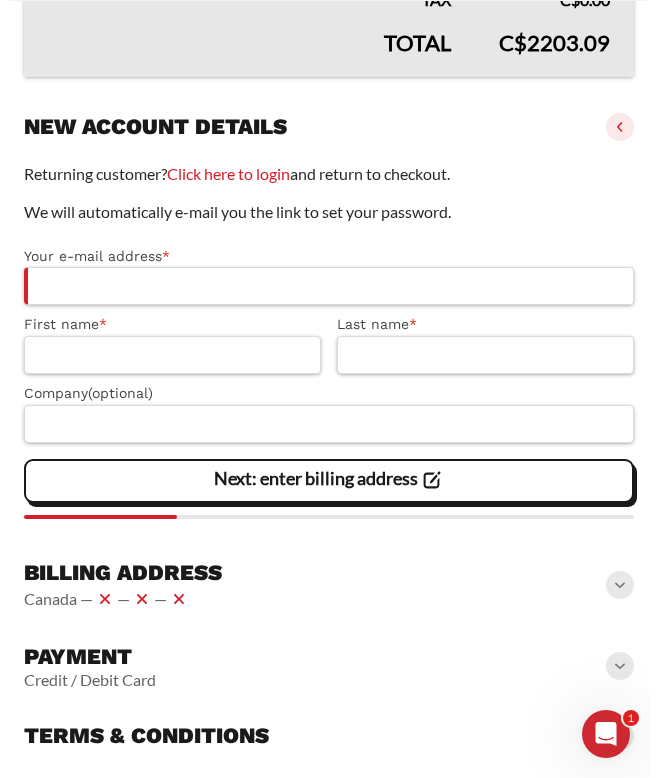 scroll, scrollTop: 627, scrollLeft: 0, axis: vertical 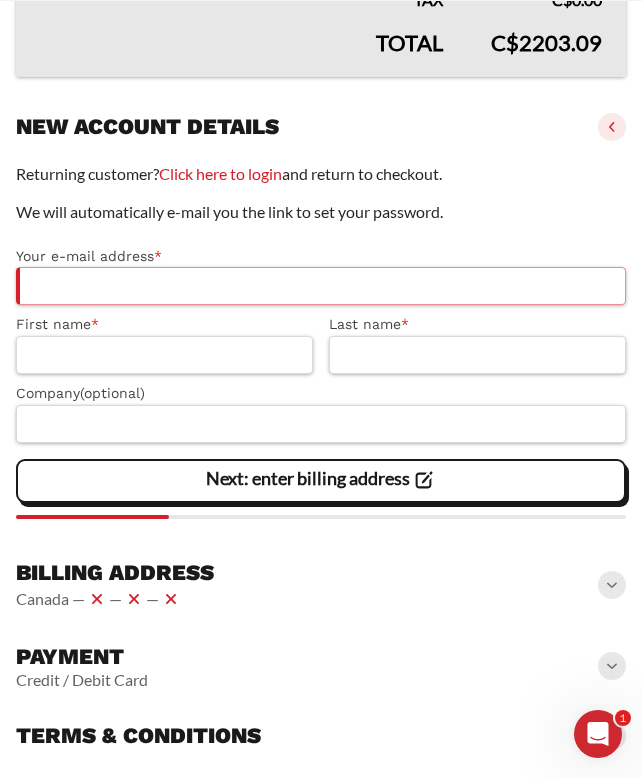 click on "Your e-mail address  *" at bounding box center [321, 286] 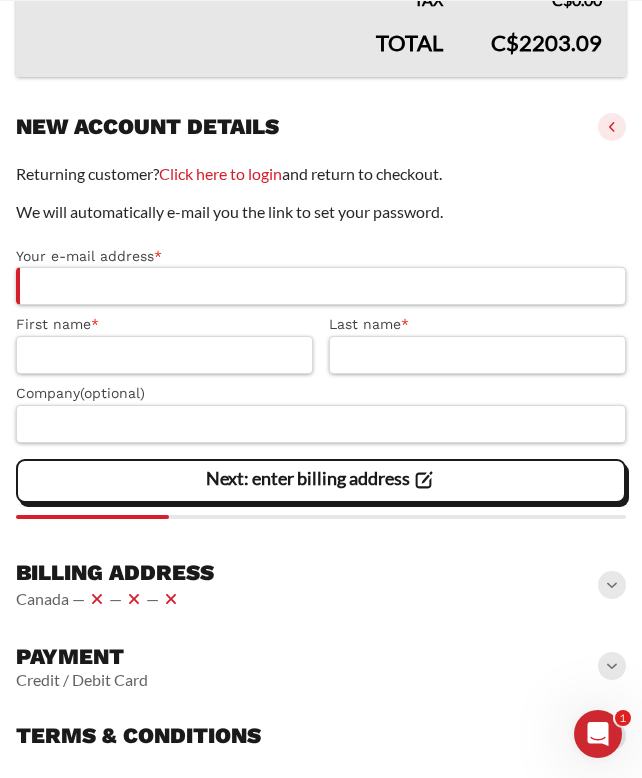 click on "Your e-mail address  *" at bounding box center (321, 256) 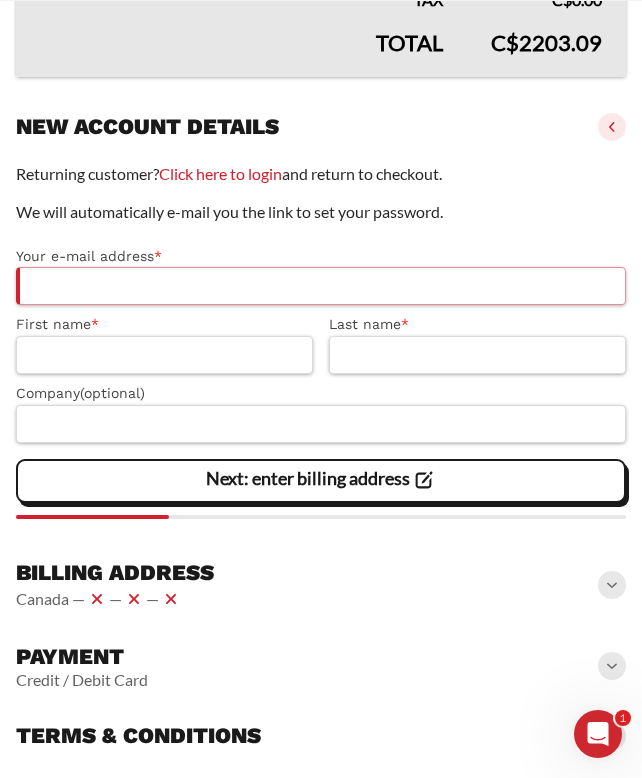 click on "Your e-mail address  *" at bounding box center (321, 286) 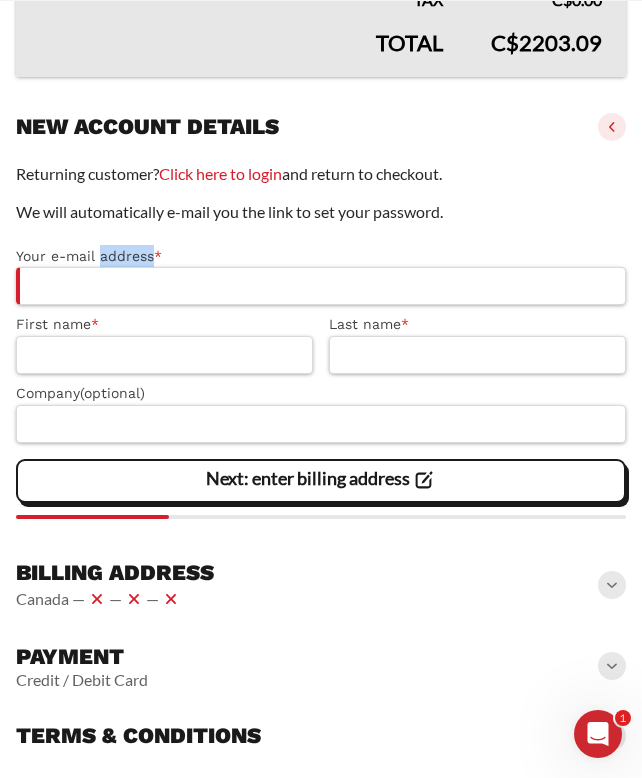click on "Your e-mail address  *" at bounding box center [321, 256] 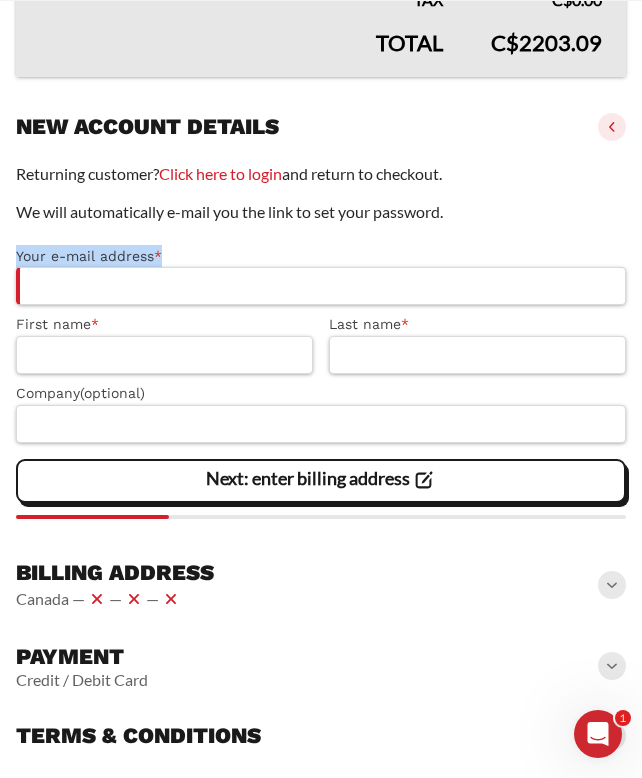 click on "Your e-mail address  *" at bounding box center [321, 256] 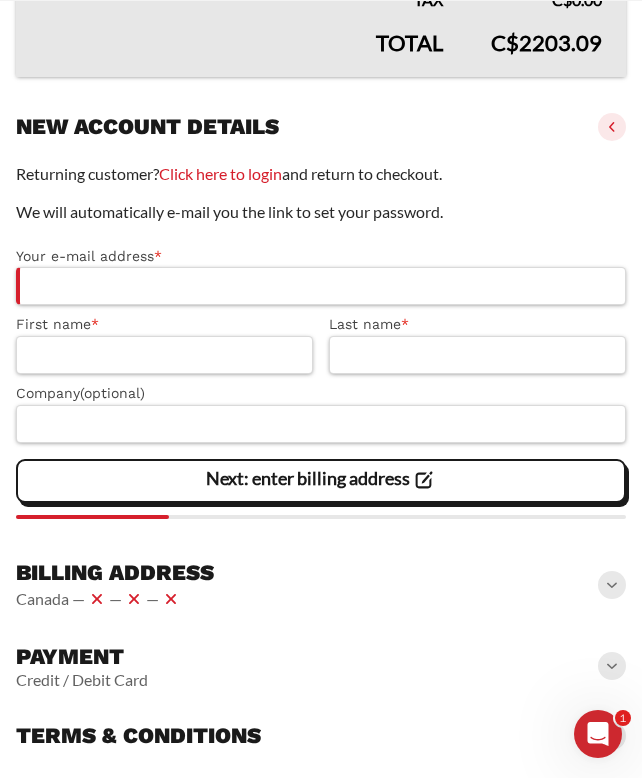 click on "We will automatically e-mail you the link to set your password." 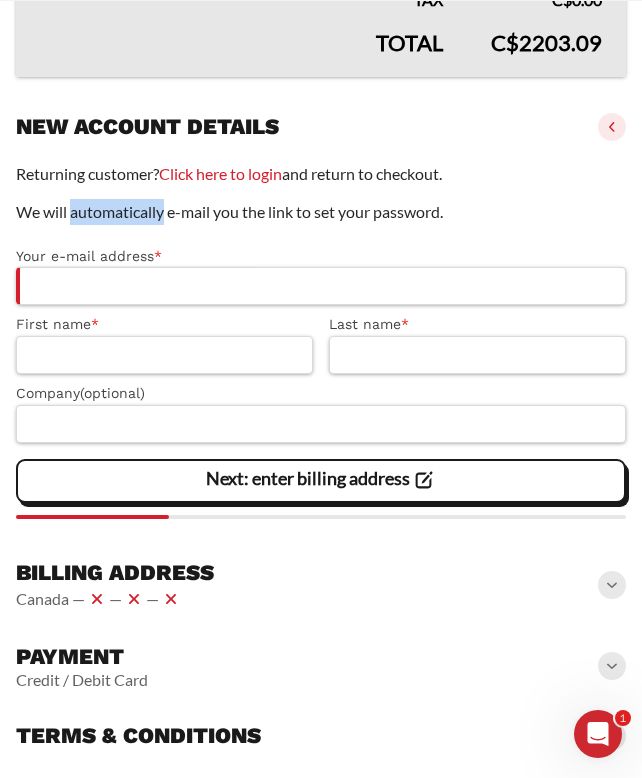 click on "We will automatically e-mail you the link to set your password." 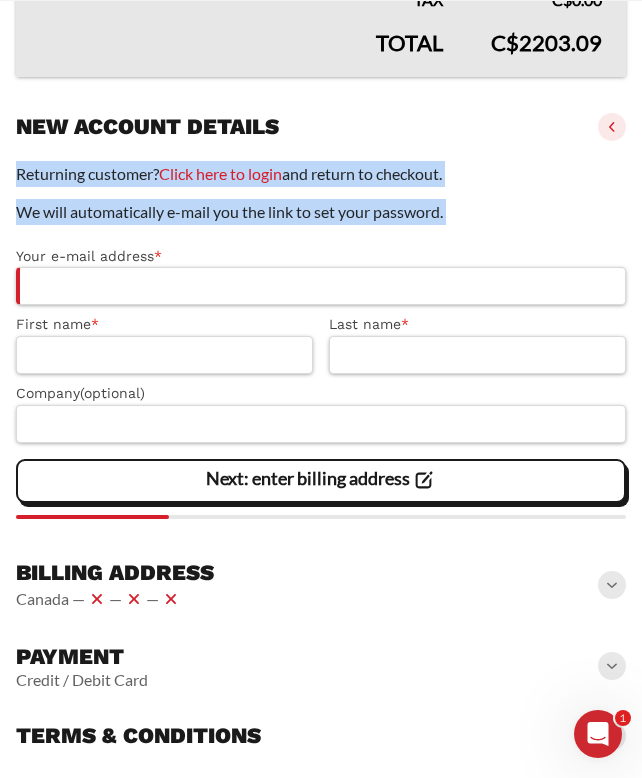 drag, startPoint x: 90, startPoint y: 213, endPoint x: 84, endPoint y: 178, distance: 35.510563 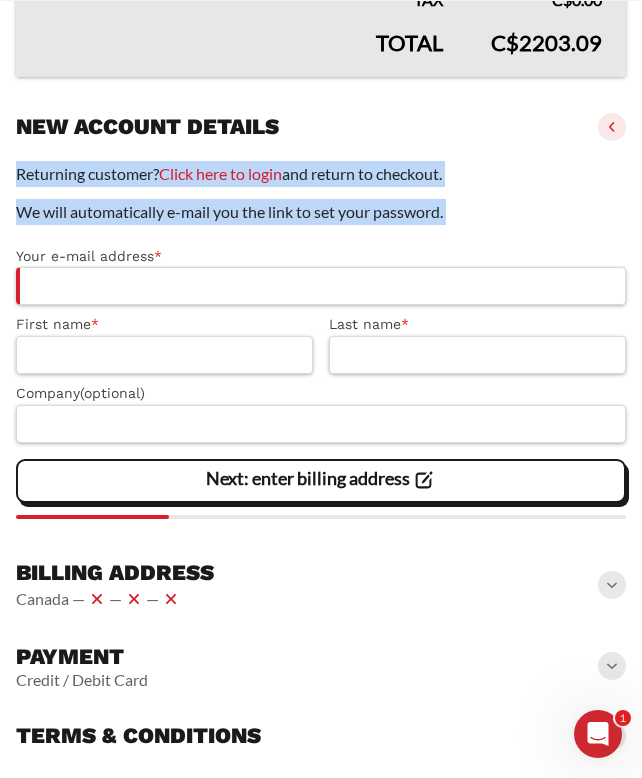 click on "Returning customer?  Click here to login  and return to checkout." 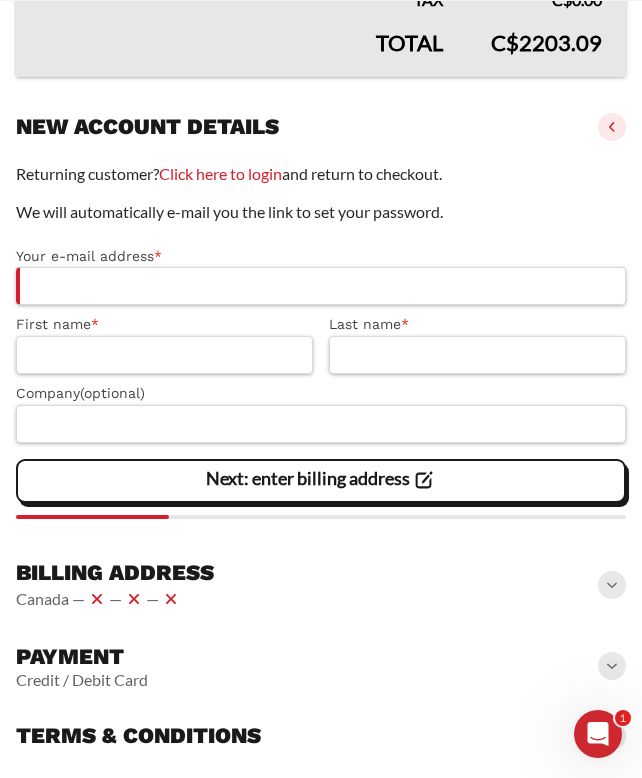 click on "Returning customer?  Click here to login  and return to checkout." 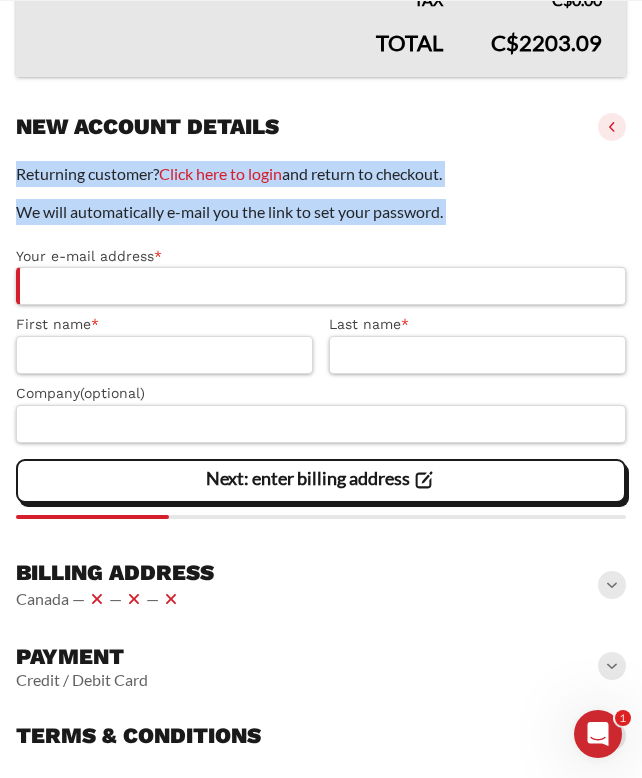 drag, startPoint x: 84, startPoint y: 178, endPoint x: 84, endPoint y: 190, distance: 12 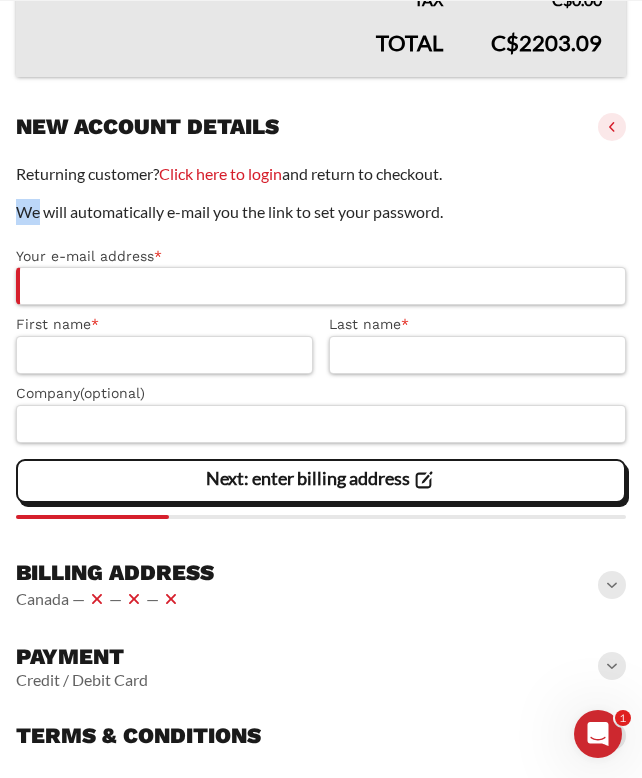 click on "Returning customer?  Click here to login  and return to checkout.
We will automatically e-mail you the link to set your password.
Your e-mail address  * 							 First name  * 							 Last name  * 							 Company  (optional)
Next: enter billing address" 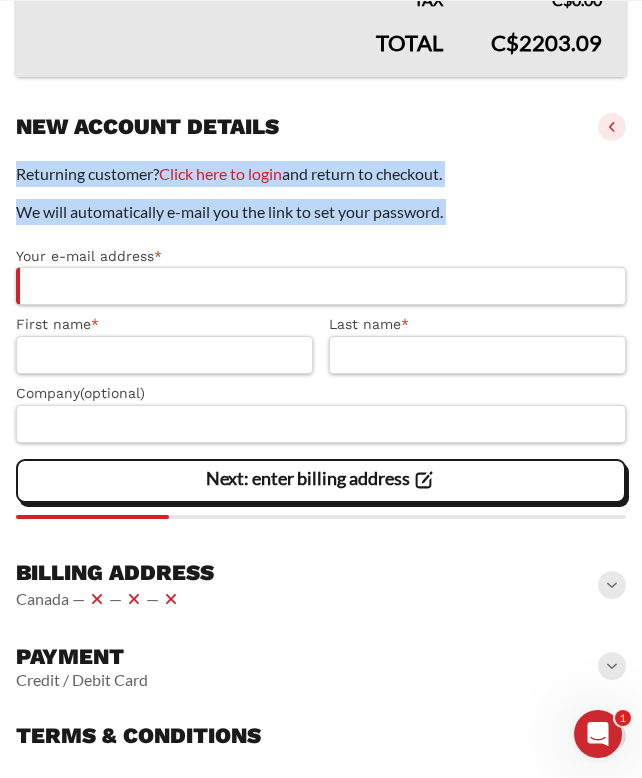 drag, startPoint x: 84, startPoint y: 190, endPoint x: 81, endPoint y: 172, distance: 18.248287 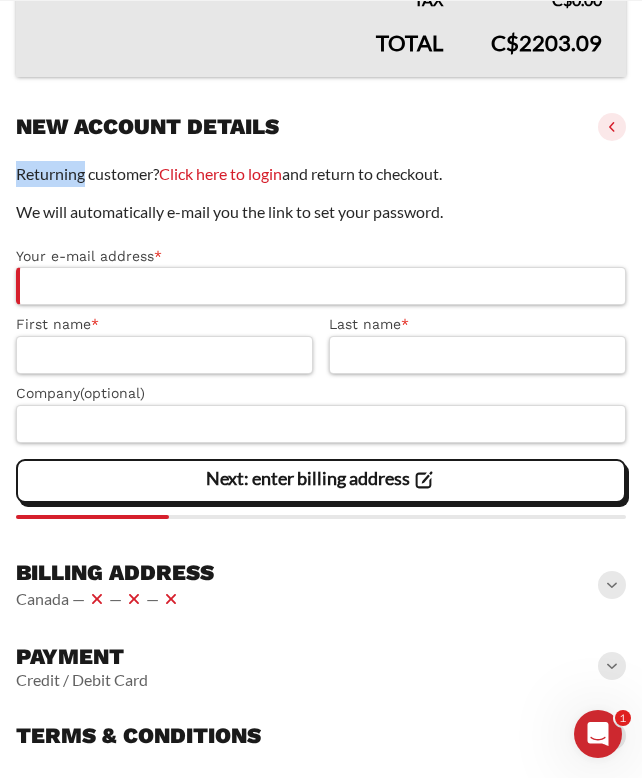 click on "Returning customer?  Click here to login  and return to checkout." 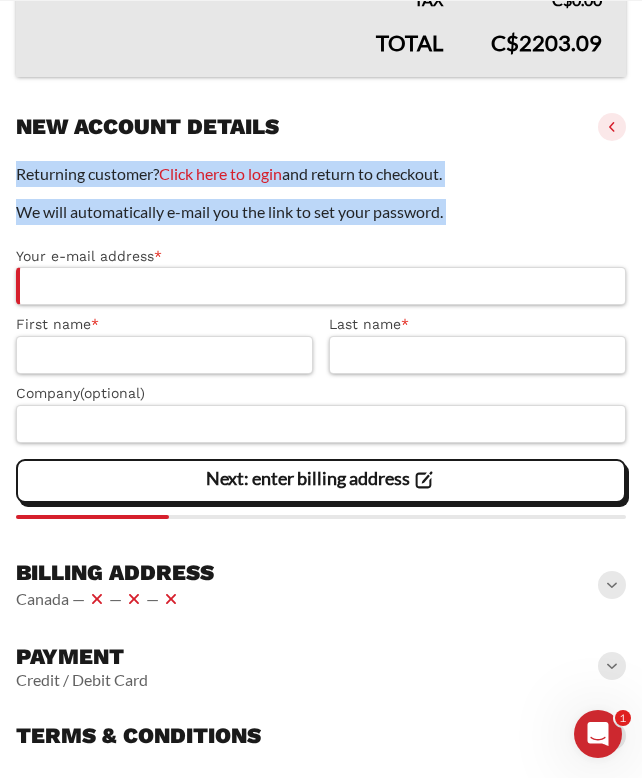 drag, startPoint x: 81, startPoint y: 172, endPoint x: 87, endPoint y: 211, distance: 39.45884 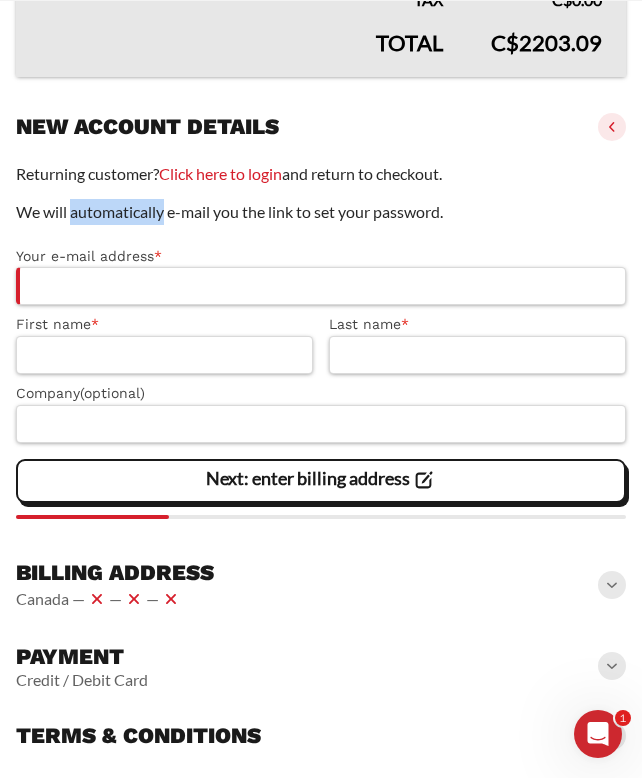 click on "We will automatically e-mail you the link to set your password." 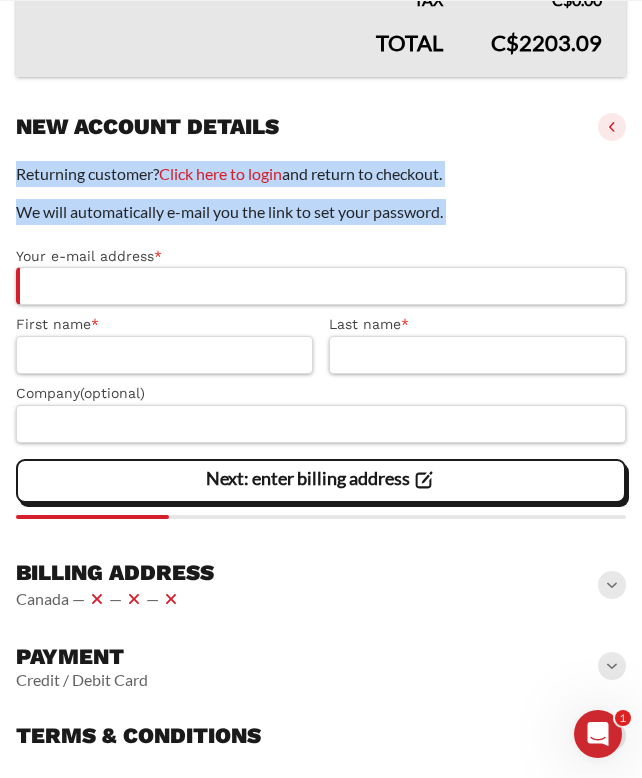 drag, startPoint x: 87, startPoint y: 211, endPoint x: 86, endPoint y: 167, distance: 44.011364 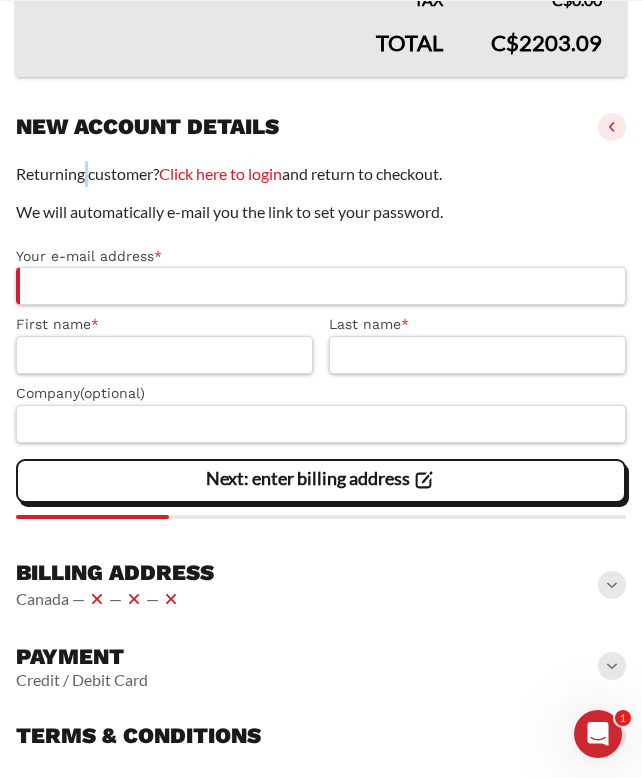 click on "Returning customer?  Click here to login  and return to checkout." 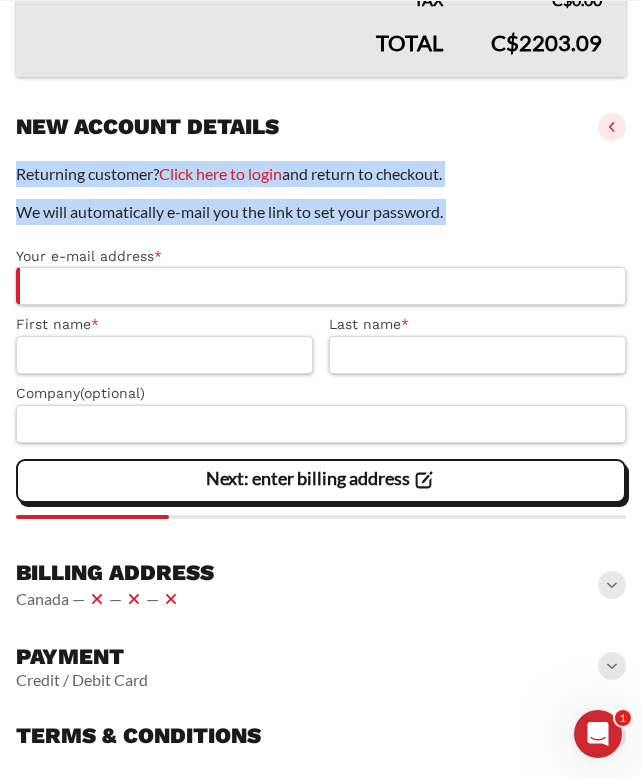 drag, startPoint x: 86, startPoint y: 167, endPoint x: 93, endPoint y: 204, distance: 37.65634 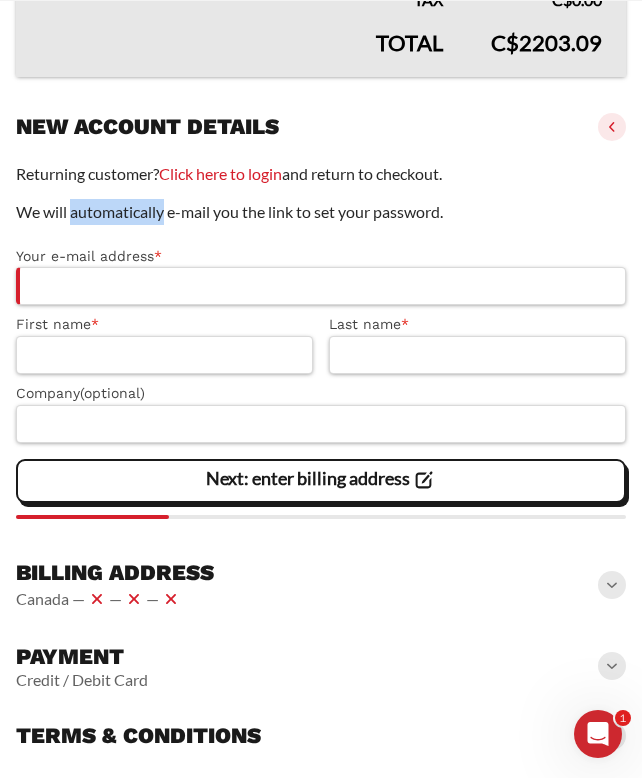 click on "We will automatically e-mail you the link to set your password." 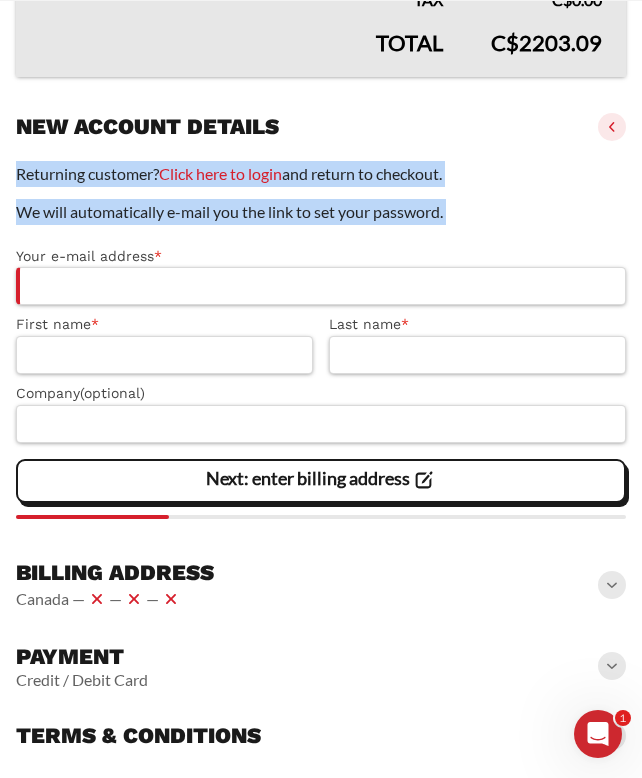 drag, startPoint x: 93, startPoint y: 204, endPoint x: 90, endPoint y: 176, distance: 28.160255 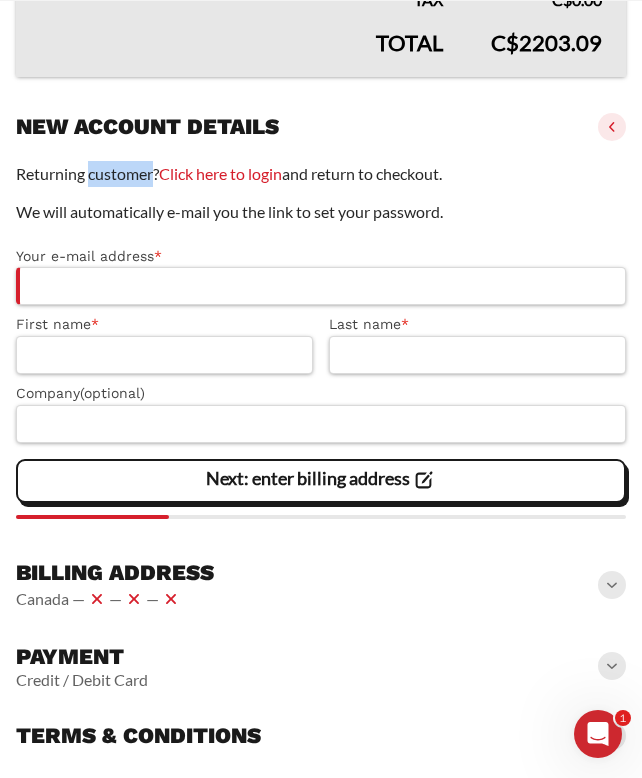 click on "Returning customer?  Click here to login  and return to checkout." 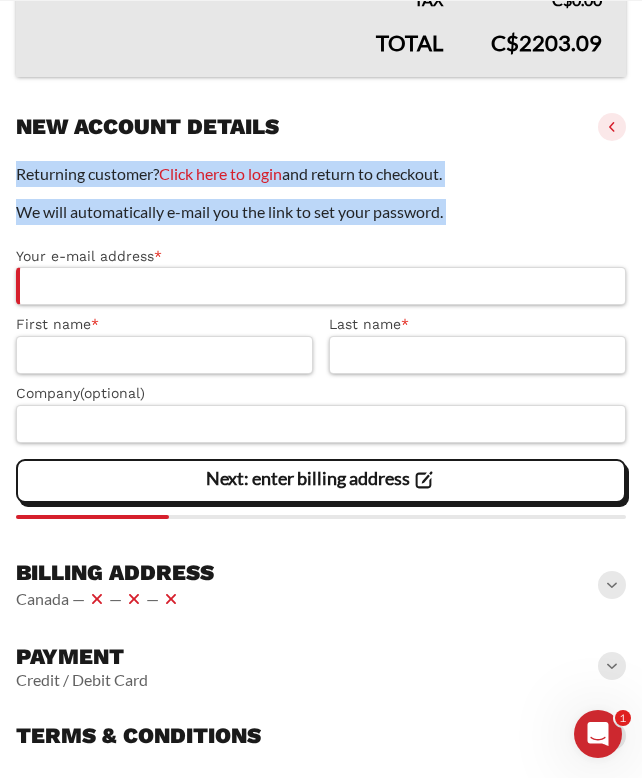 drag, startPoint x: 90, startPoint y: 176, endPoint x: 91, endPoint y: 207, distance: 31.016125 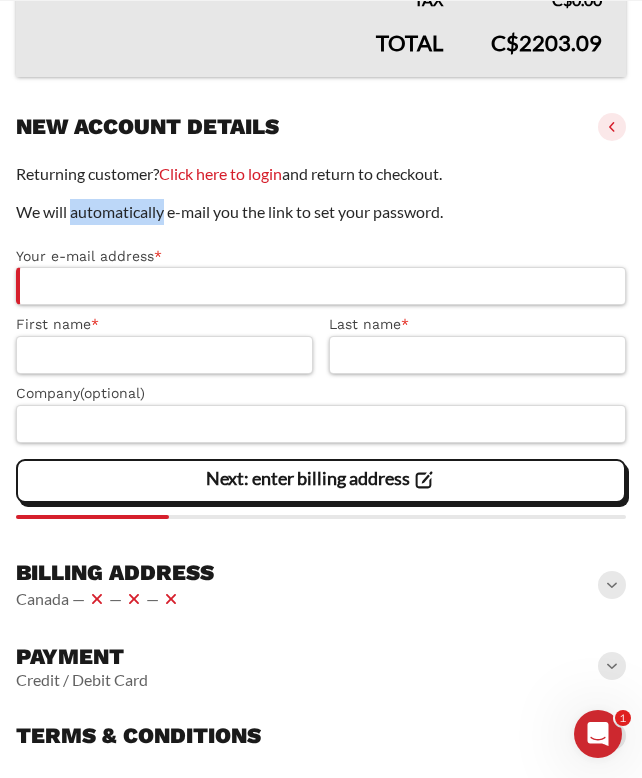 click on "We will automatically e-mail you the link to set your password." 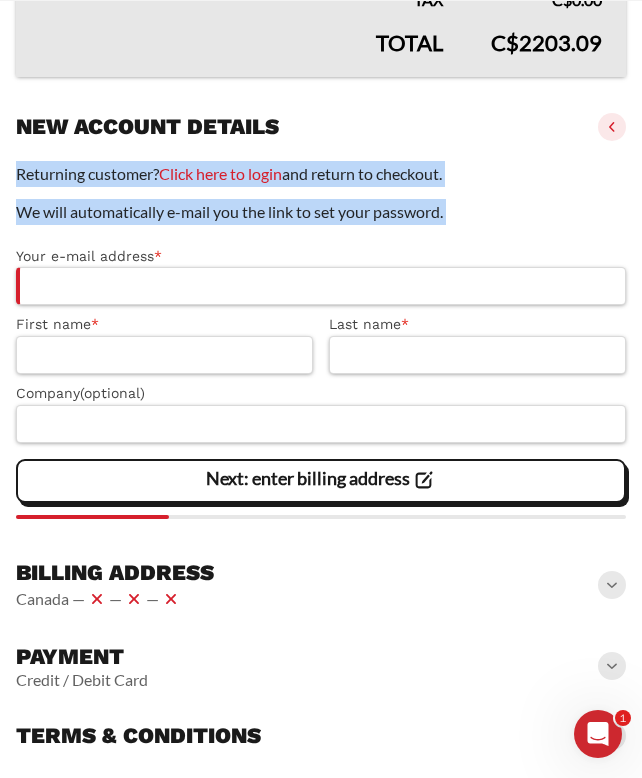 drag, startPoint x: 91, startPoint y: 207, endPoint x: 81, endPoint y: 167, distance: 41.231056 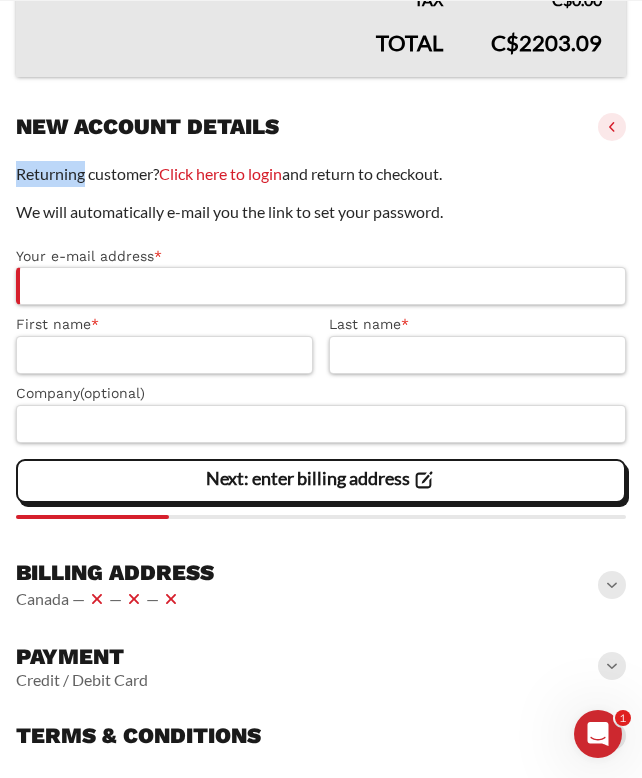 click on "Returning customer?  Click here to login  and return to checkout." 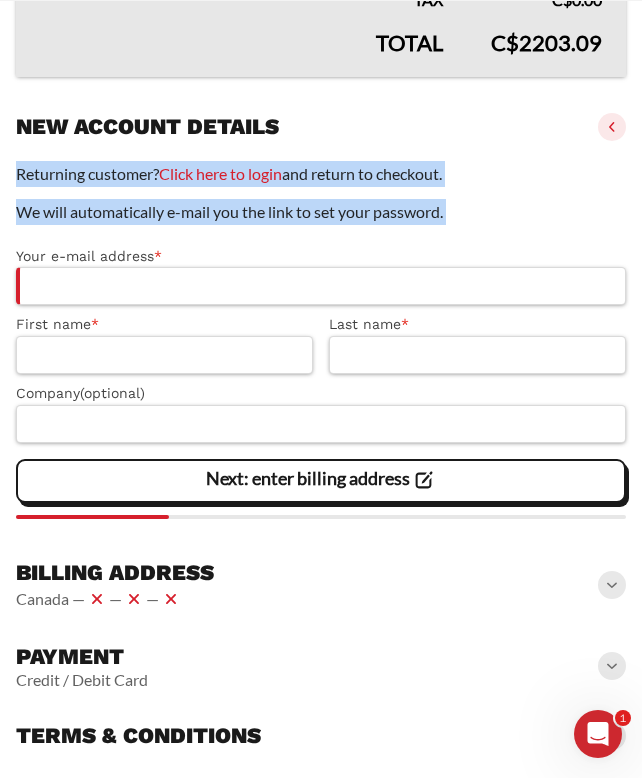 drag, startPoint x: 81, startPoint y: 167, endPoint x: 84, endPoint y: 201, distance: 34.132095 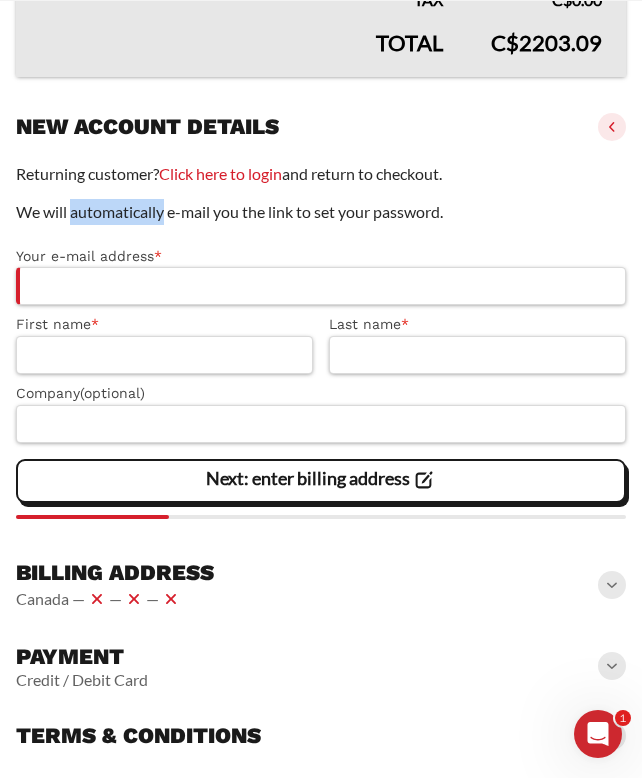 click on "We will automatically e-mail you the link to set your password." 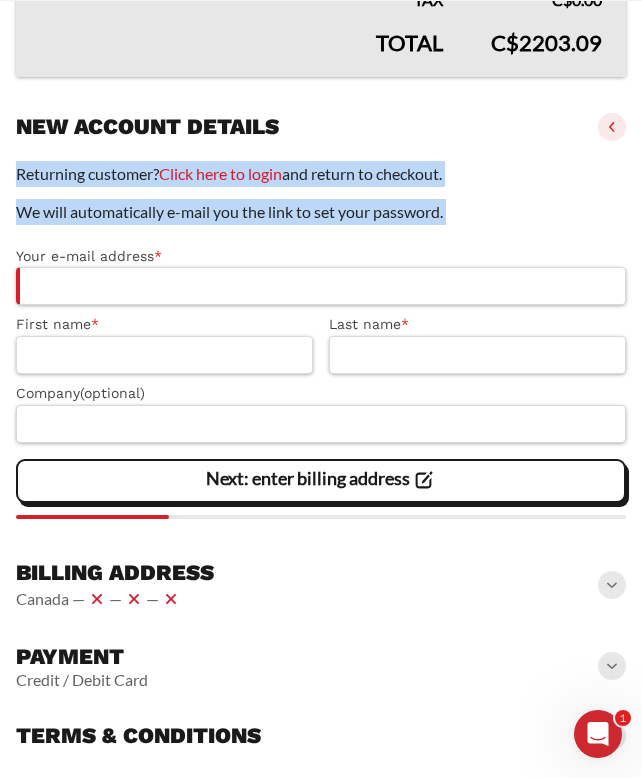 drag, startPoint x: 84, startPoint y: 201, endPoint x: 83, endPoint y: 180, distance: 21.023796 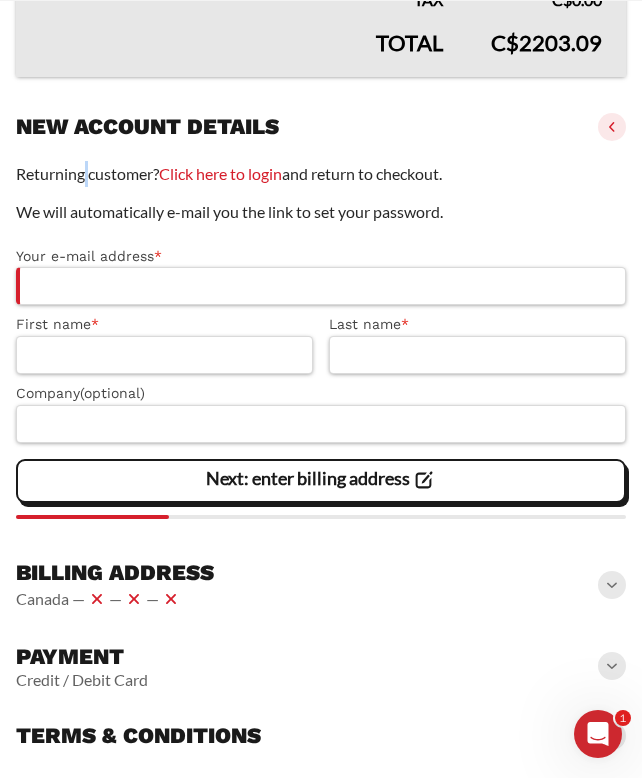 click on "Returning customer?  Click here to login  and return to checkout." 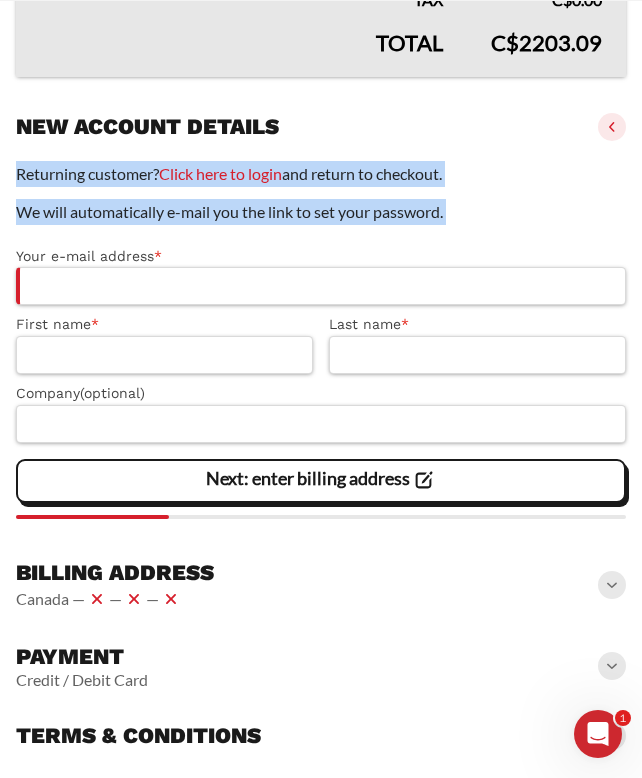 drag, startPoint x: 83, startPoint y: 180, endPoint x: 83, endPoint y: 219, distance: 39 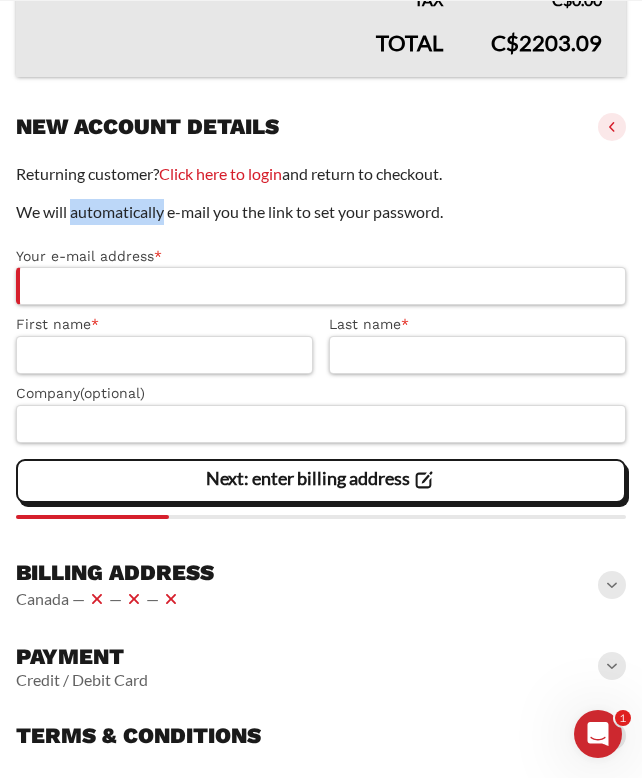 click on "We will automatically e-mail you the link to set your password." 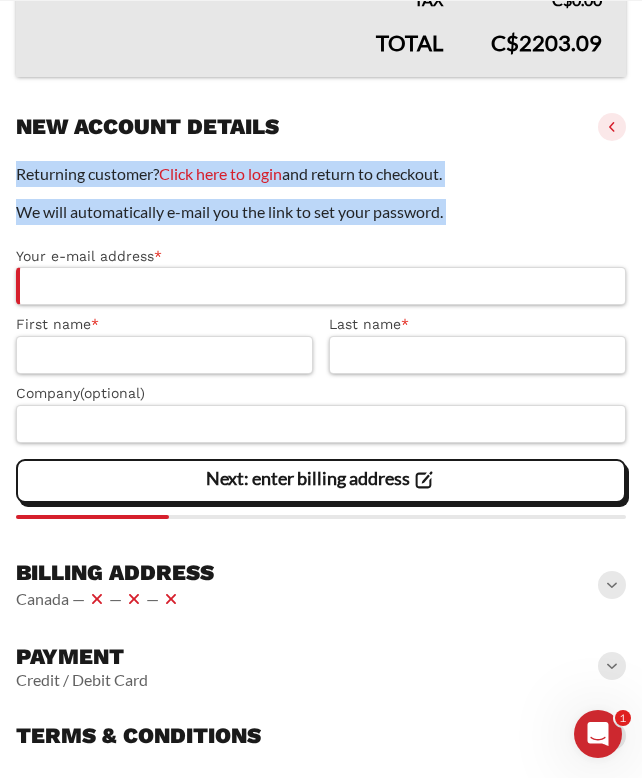 drag, startPoint x: 83, startPoint y: 219, endPoint x: 81, endPoint y: 172, distance: 47.042534 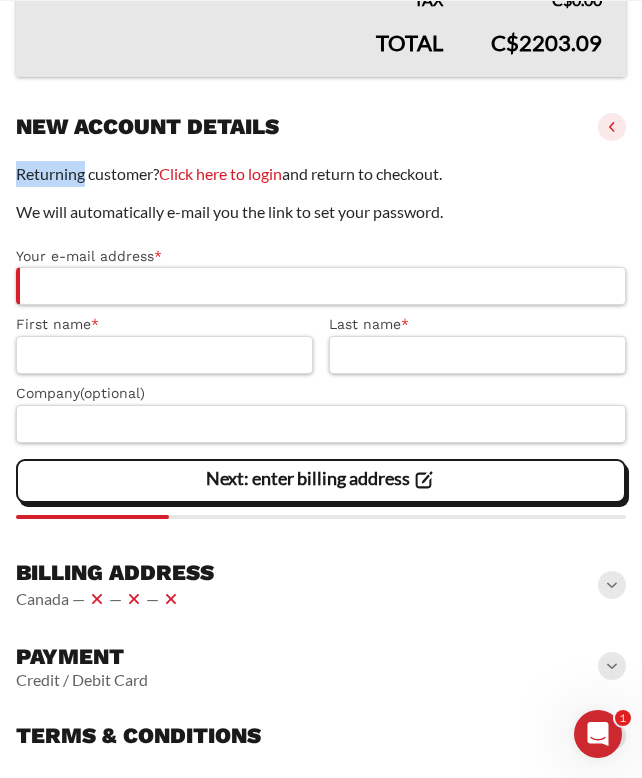 click on "Returning customer?  Click here to login  and return to checkout." 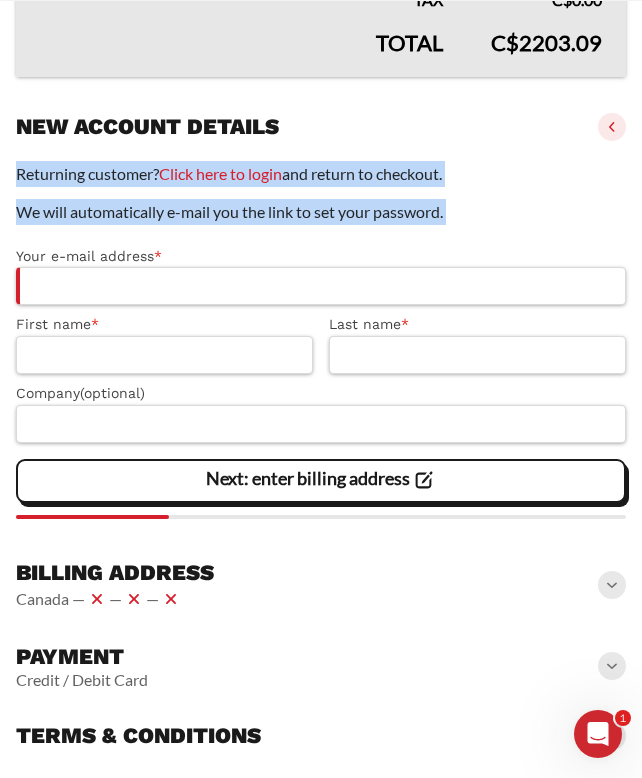 drag, startPoint x: 81, startPoint y: 172, endPoint x: 81, endPoint y: 197, distance: 25 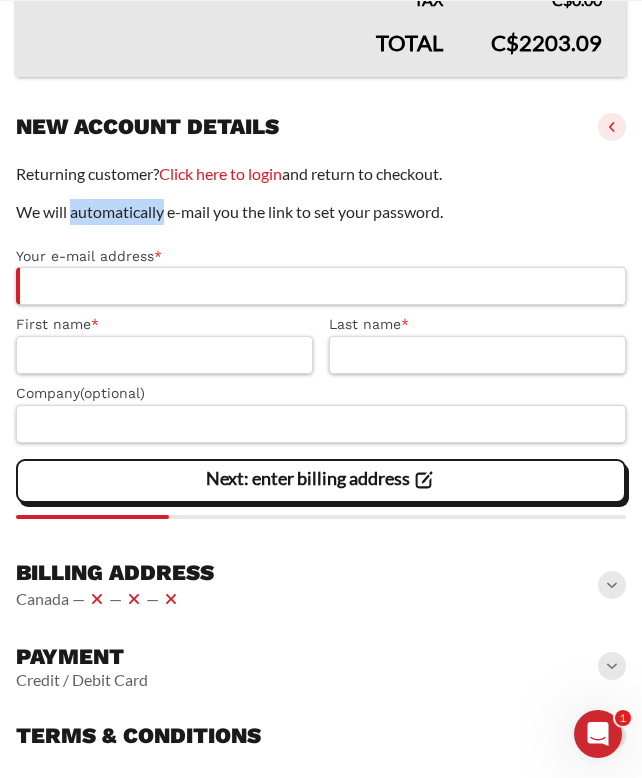 click on "We will automatically e-mail you the link to set your password." 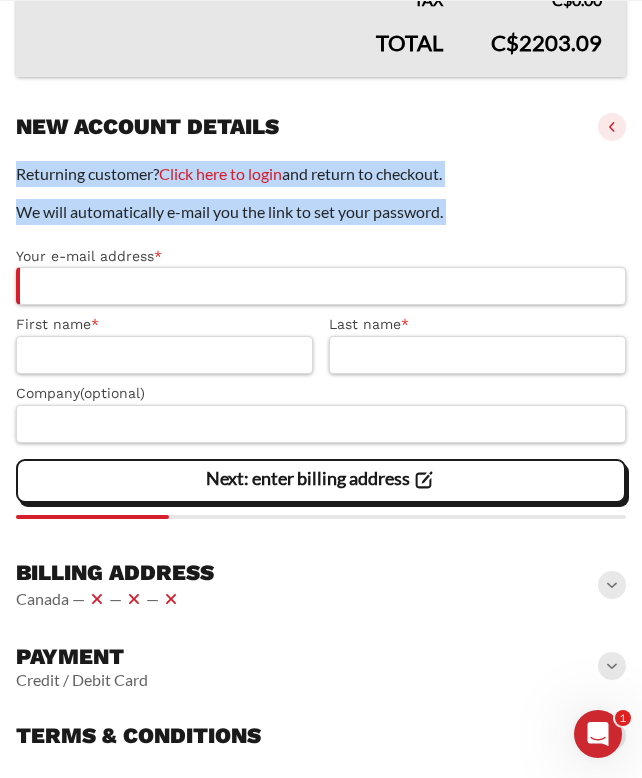 drag, startPoint x: 81, startPoint y: 197, endPoint x: 79, endPoint y: 166, distance: 31.06445 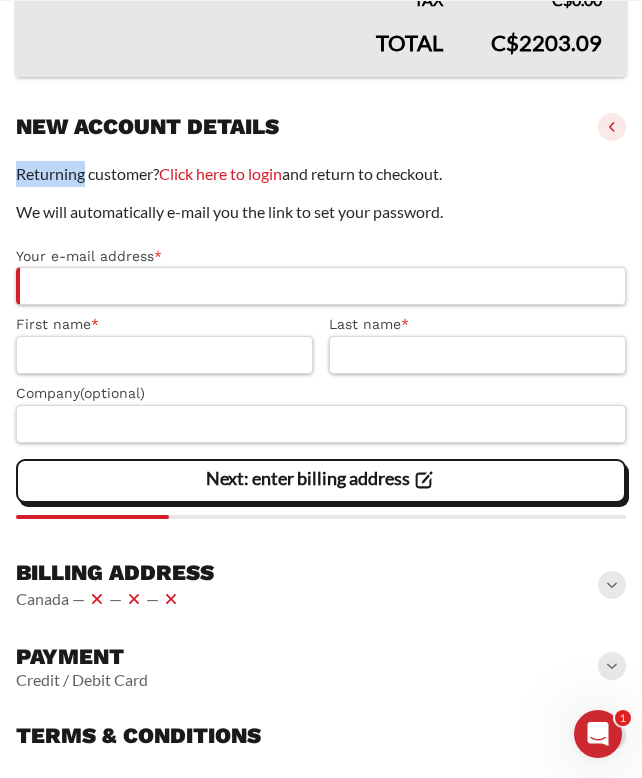 click on "Returning customer?  Click here to login  and return to checkout." 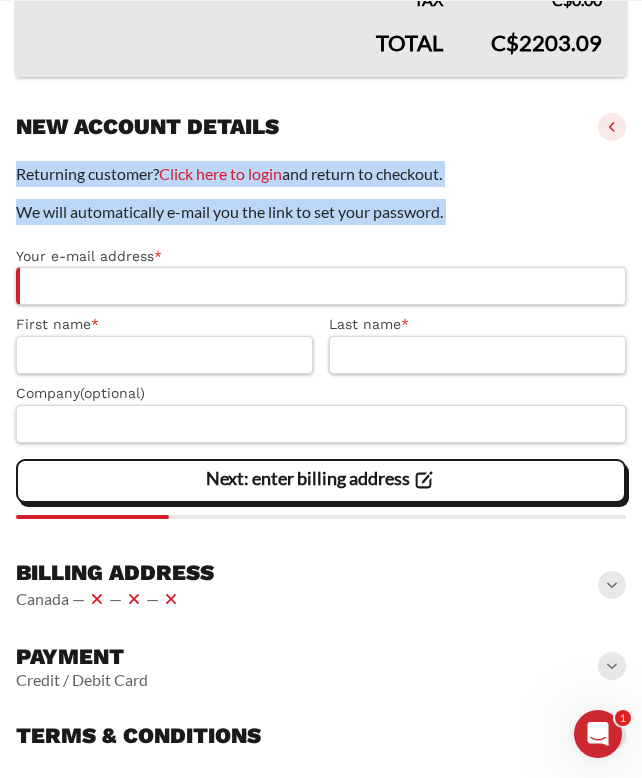drag, startPoint x: 79, startPoint y: 166, endPoint x: 79, endPoint y: 196, distance: 30 